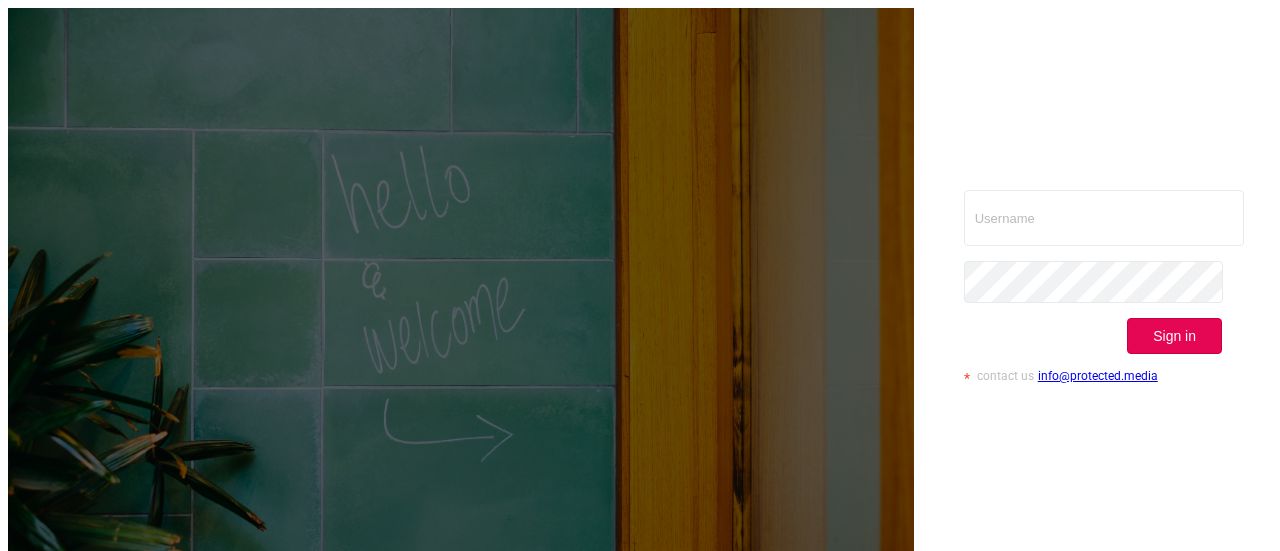scroll, scrollTop: 0, scrollLeft: 0, axis: both 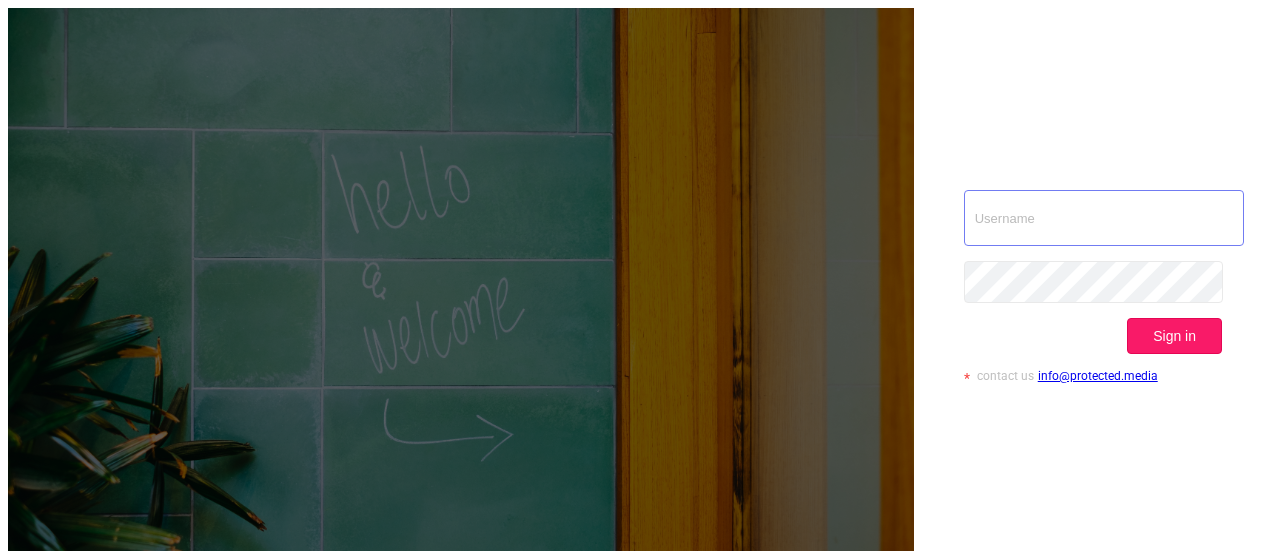 type on "reporting@themobian.com" 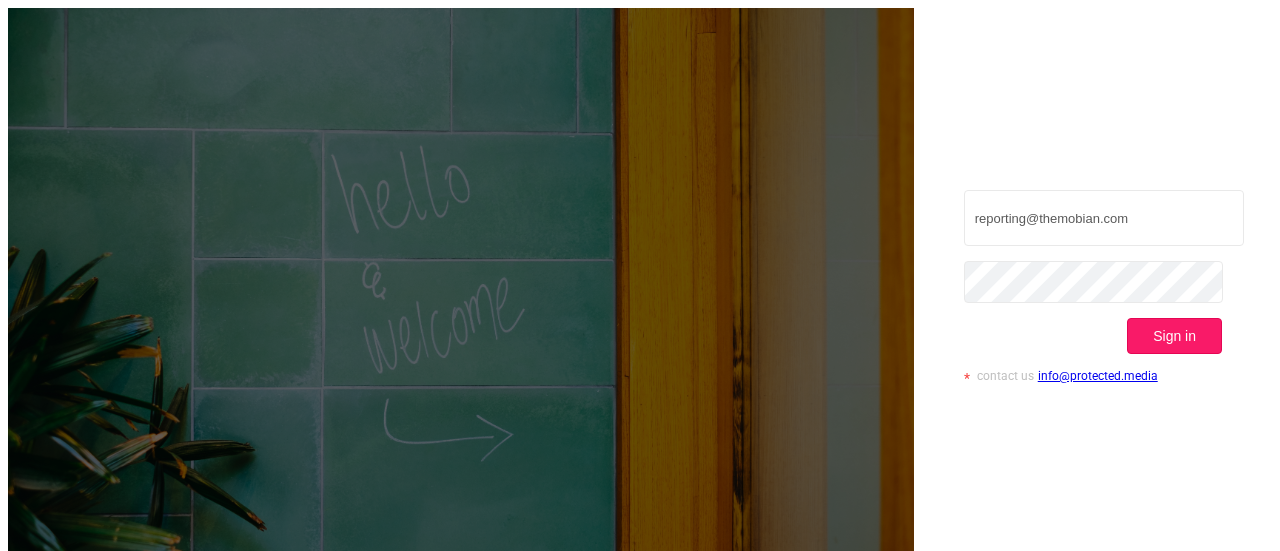 click on "Sign in" at bounding box center [1174, 336] 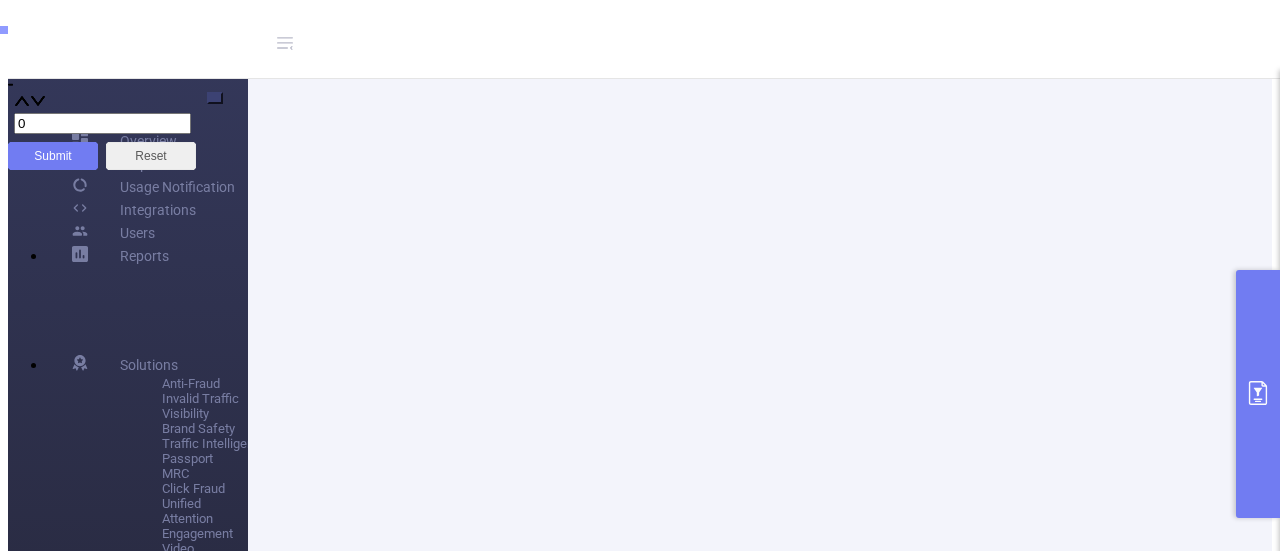 click at bounding box center [1258, 394] 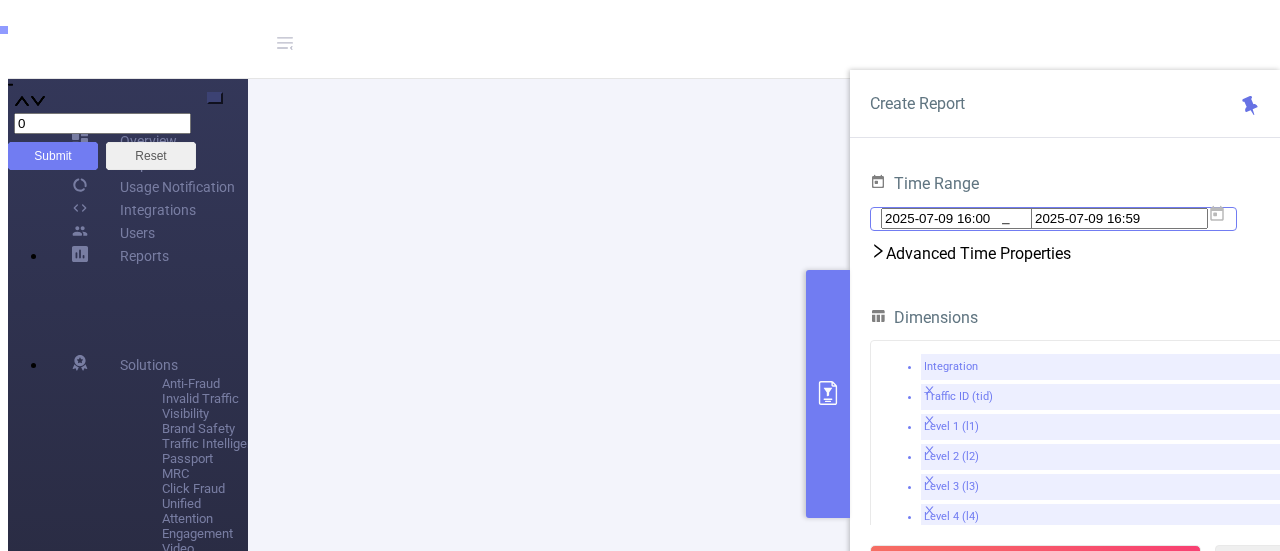 click on "2025-07-09 16:59" at bounding box center (1119, 218) 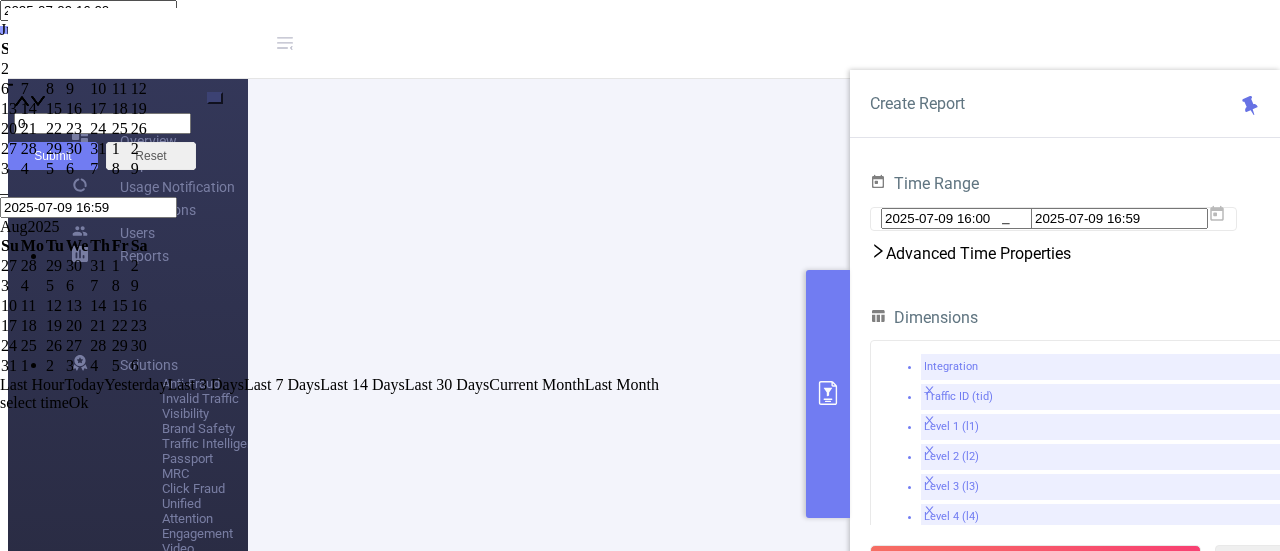 click at bounding box center [0, 29] 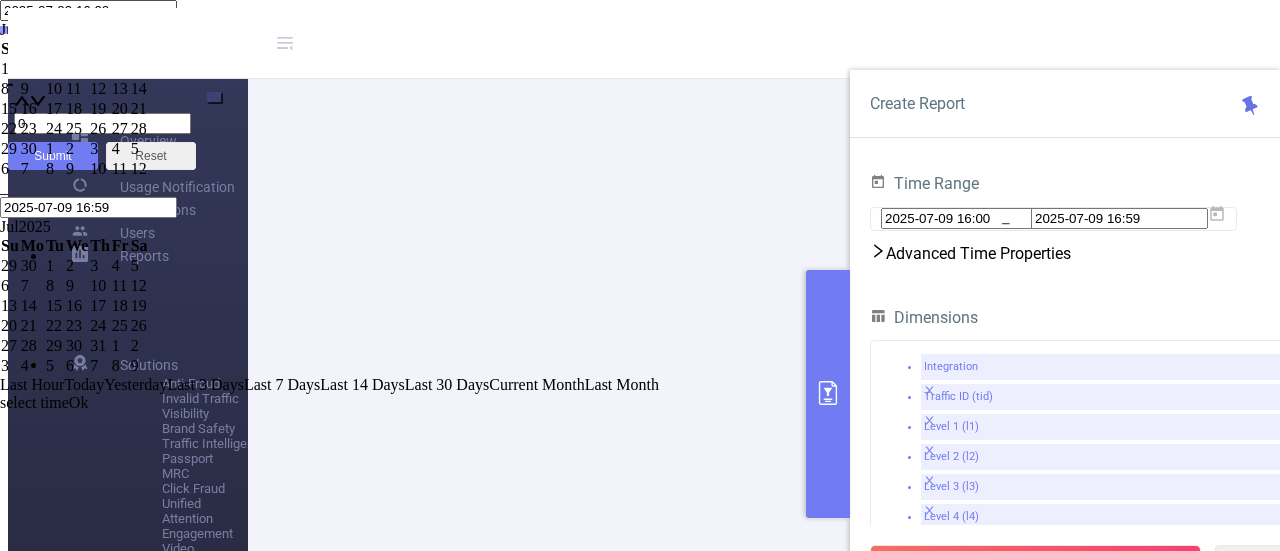 click on "1" at bounding box center (10, 69) 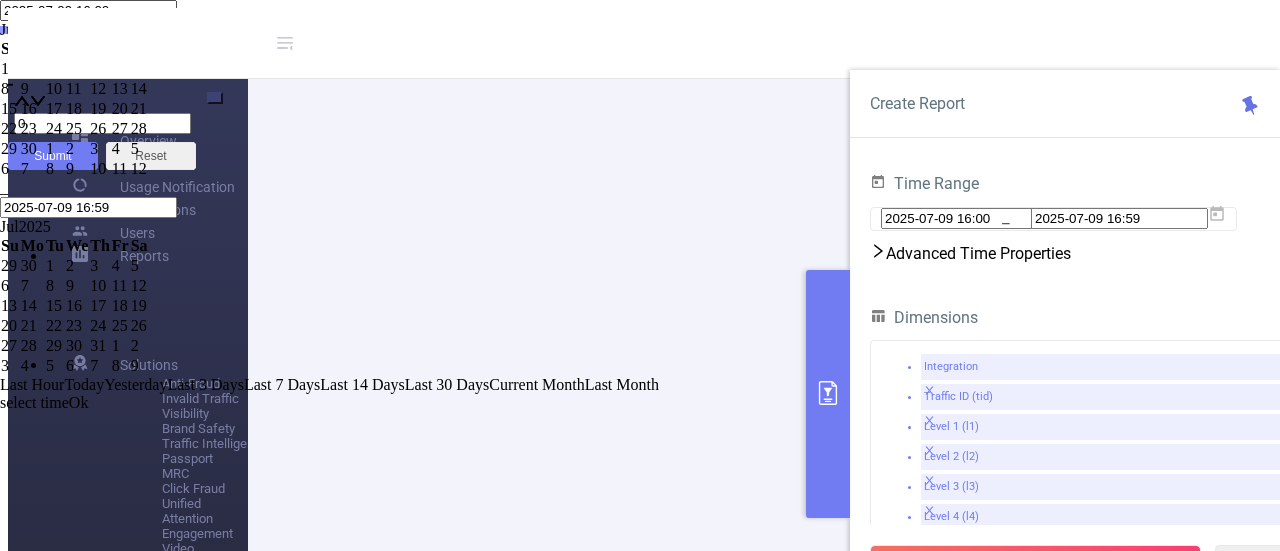 click on "30" at bounding box center [32, 149] 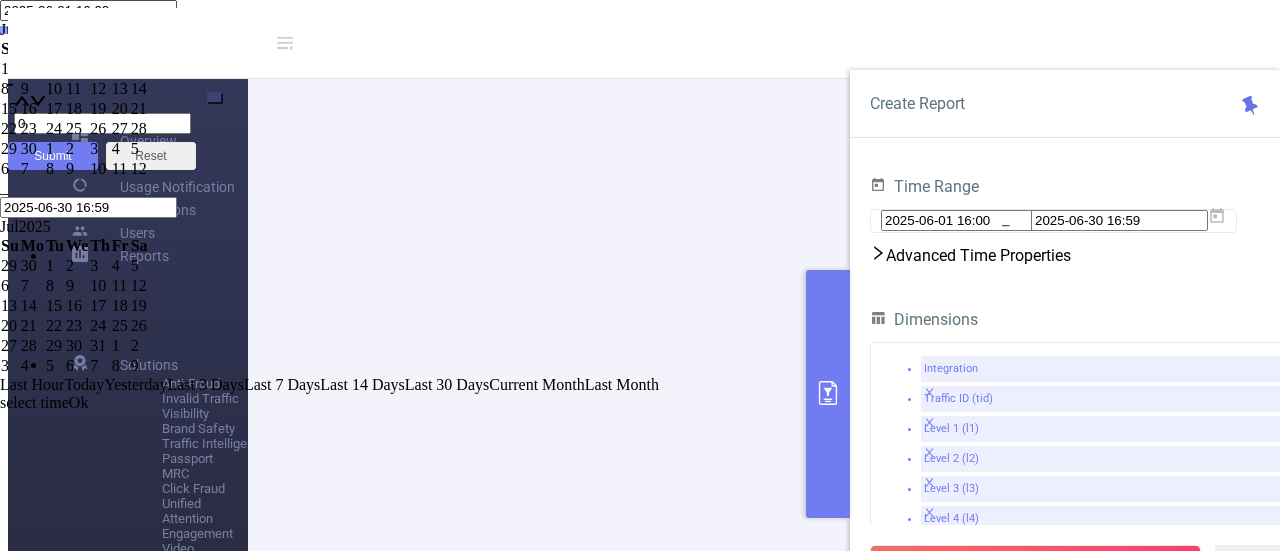 click on "select time" at bounding box center [34, 402] 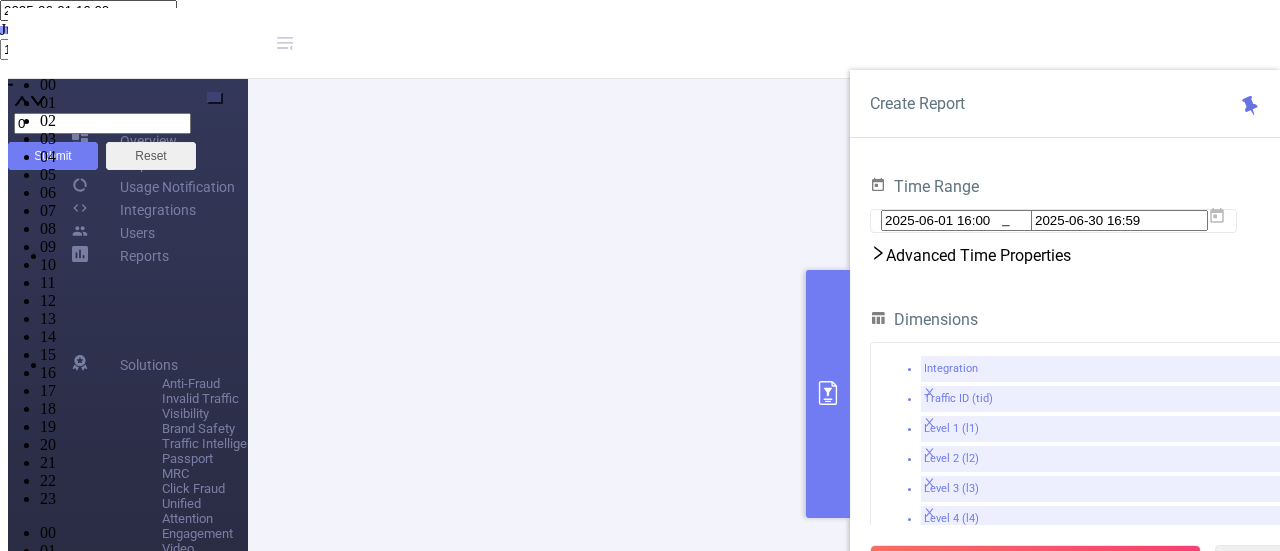 scroll, scrollTop: 384, scrollLeft: 0, axis: vertical 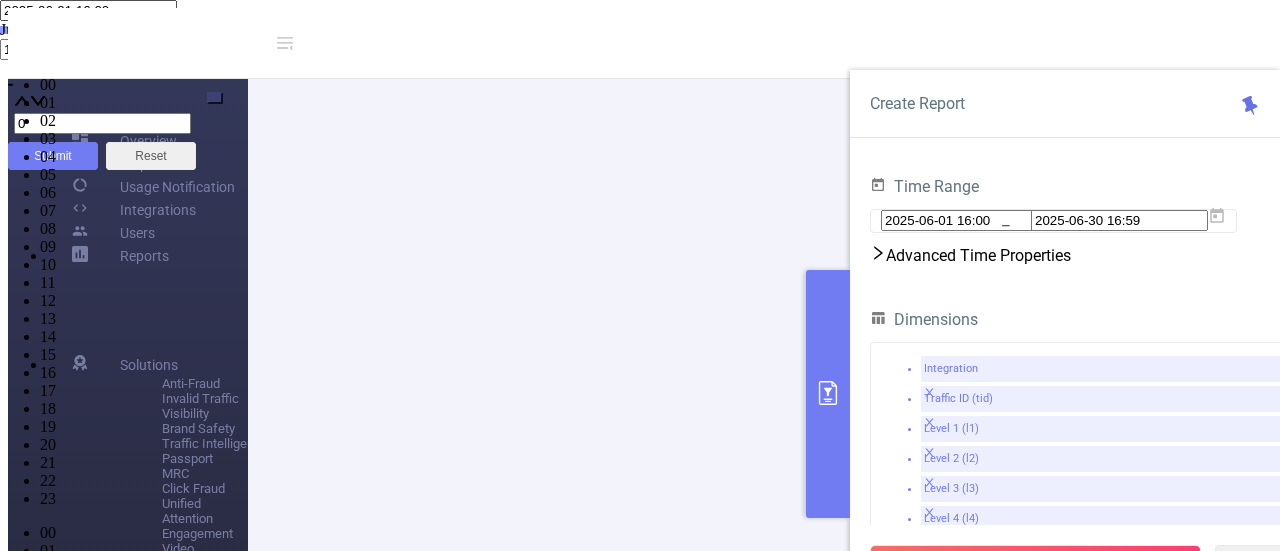 click on "00" at bounding box center (660, 85) 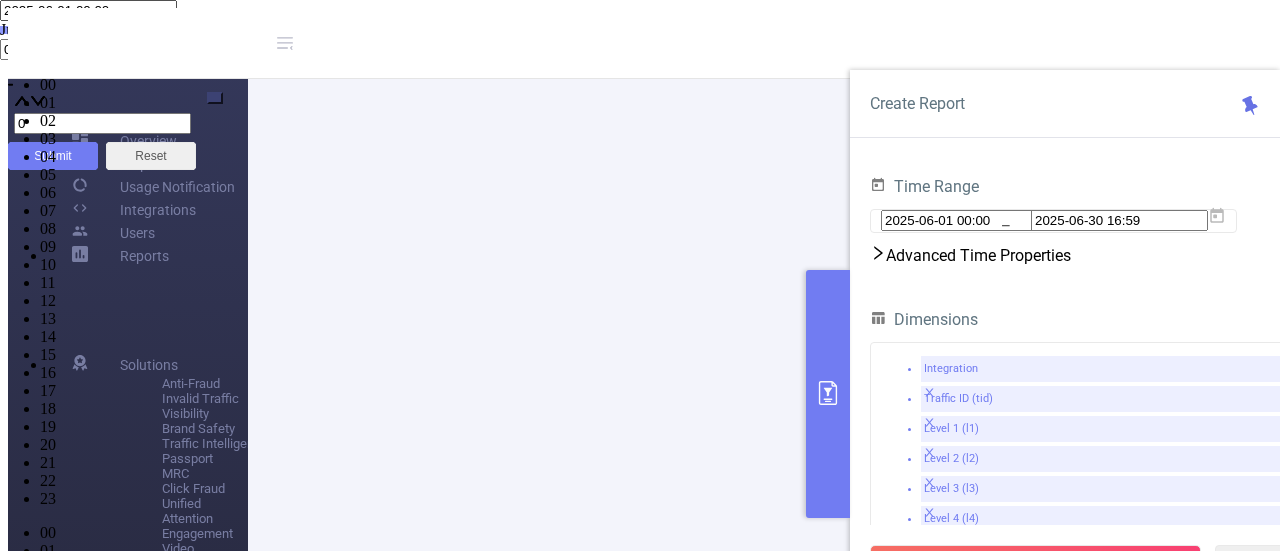 scroll, scrollTop: 551, scrollLeft: 0, axis: vertical 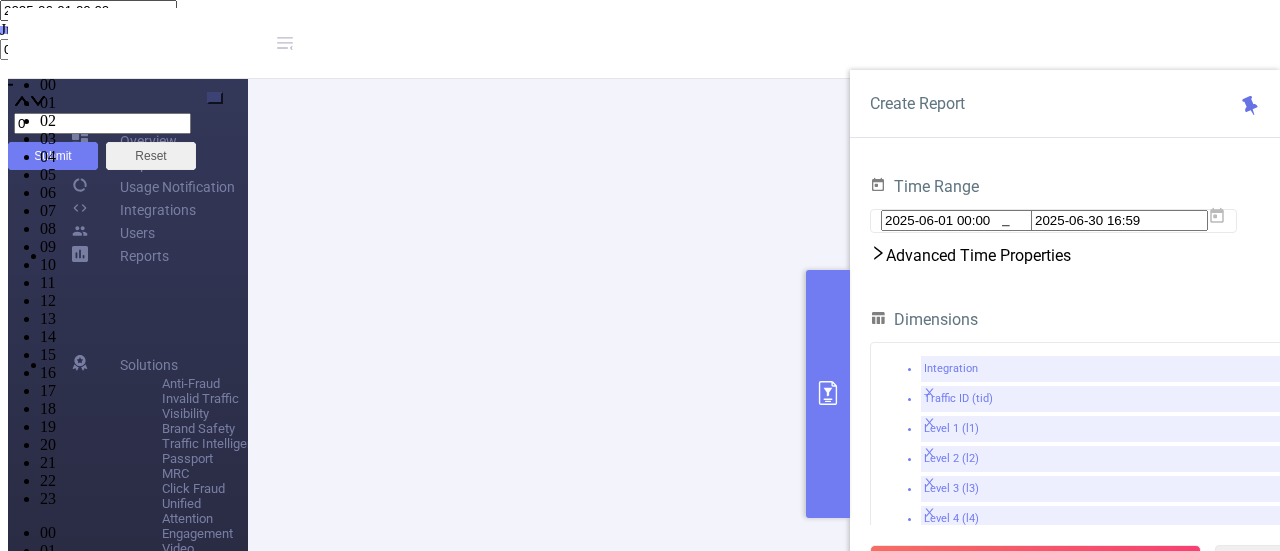 click on "Ok" at bounding box center (77, 5756) 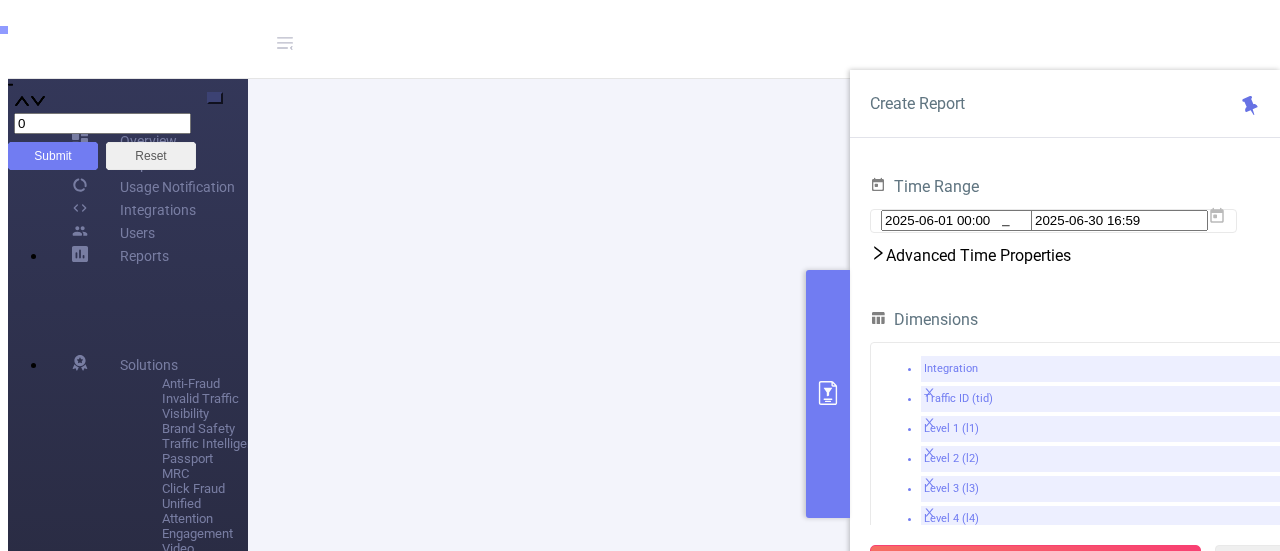 click on "Run Report" at bounding box center [1035, 563] 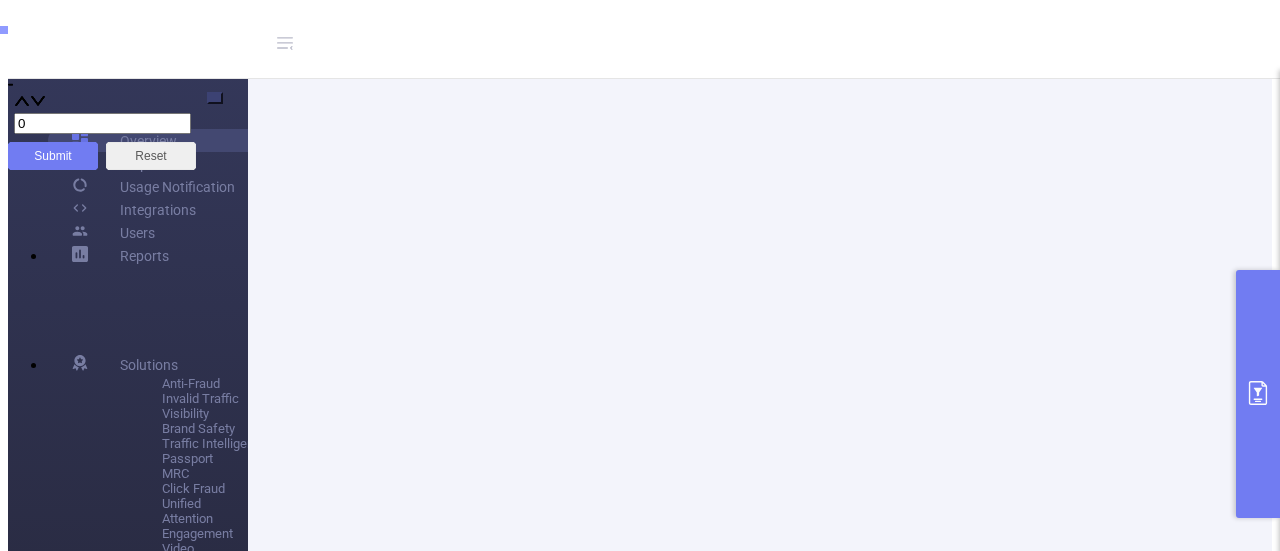 scroll, scrollTop: 356, scrollLeft: 0, axis: vertical 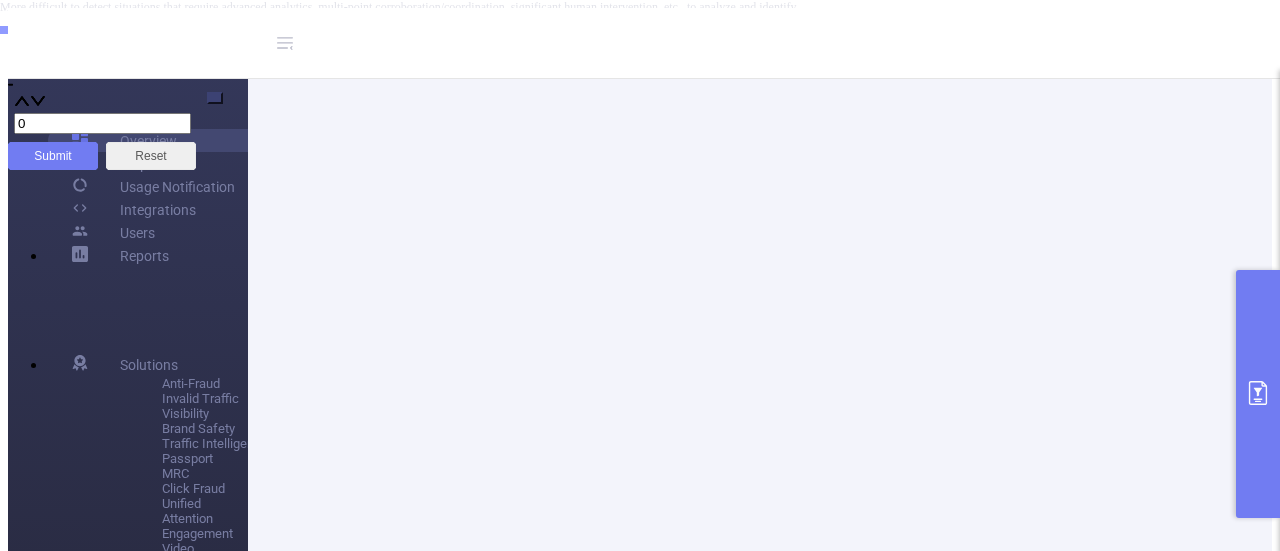 click at bounding box center (1258, 394) 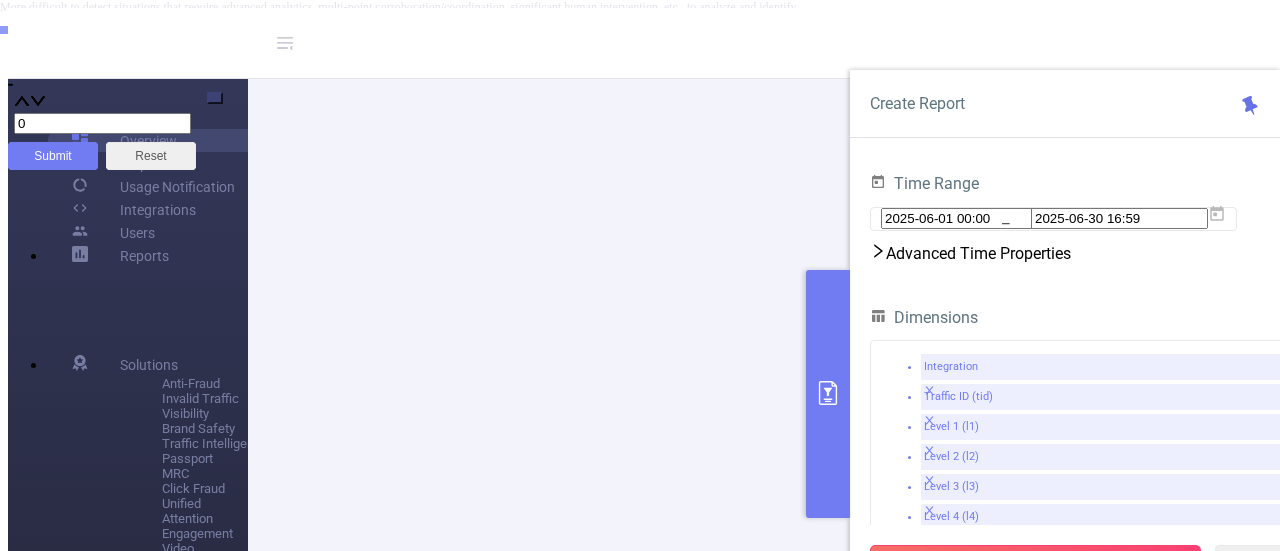 click on "Run Report" at bounding box center (1035, 563) 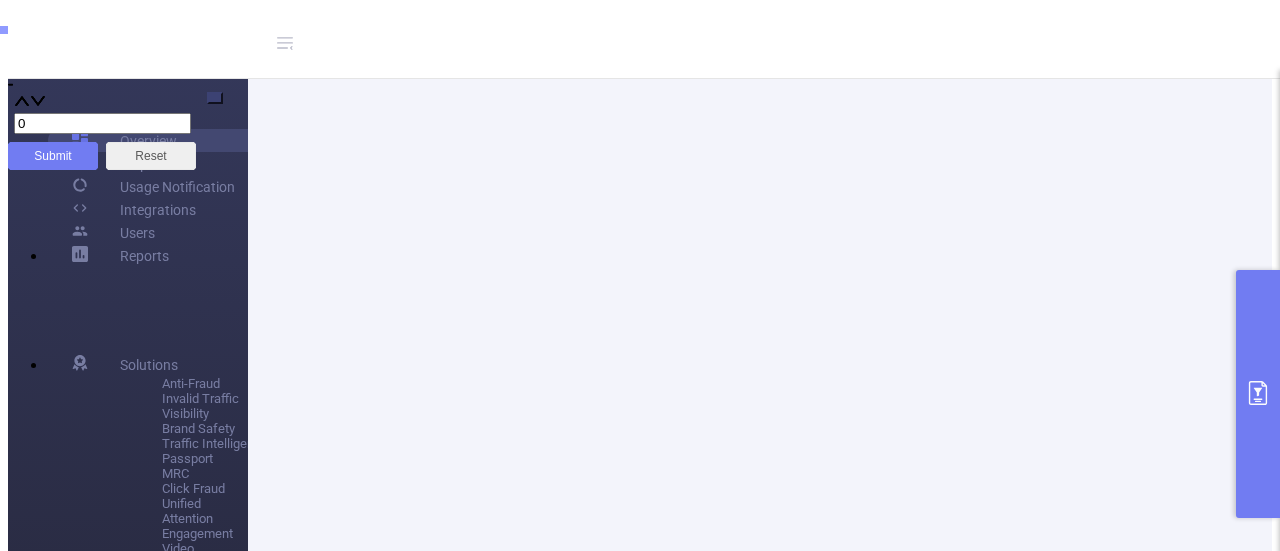 scroll, scrollTop: 376, scrollLeft: 0, axis: vertical 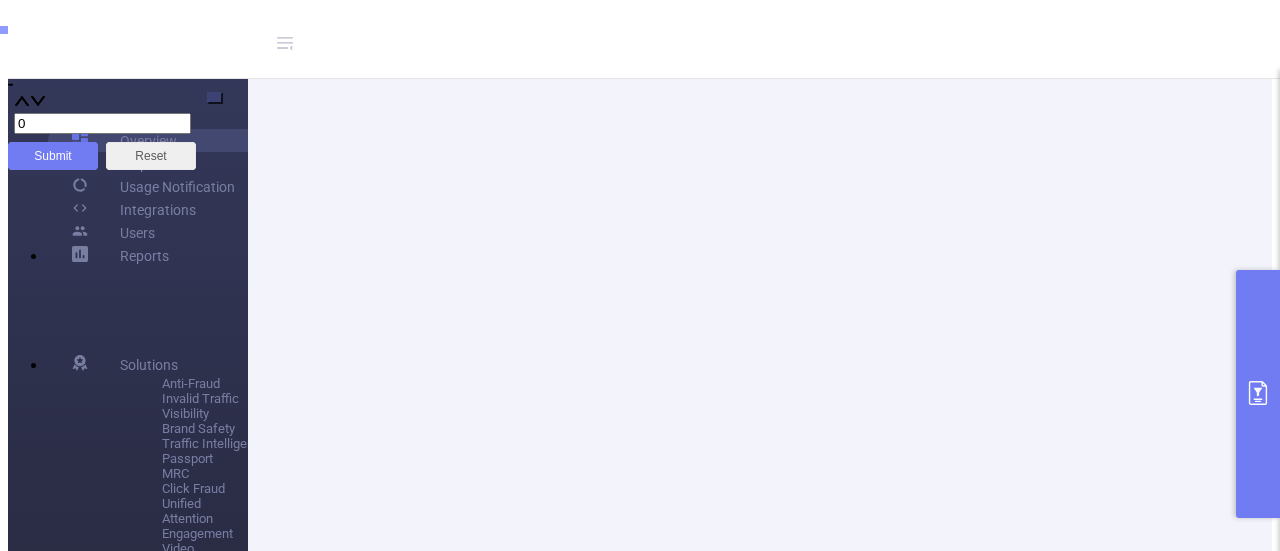 click at bounding box center [3947, 1344] 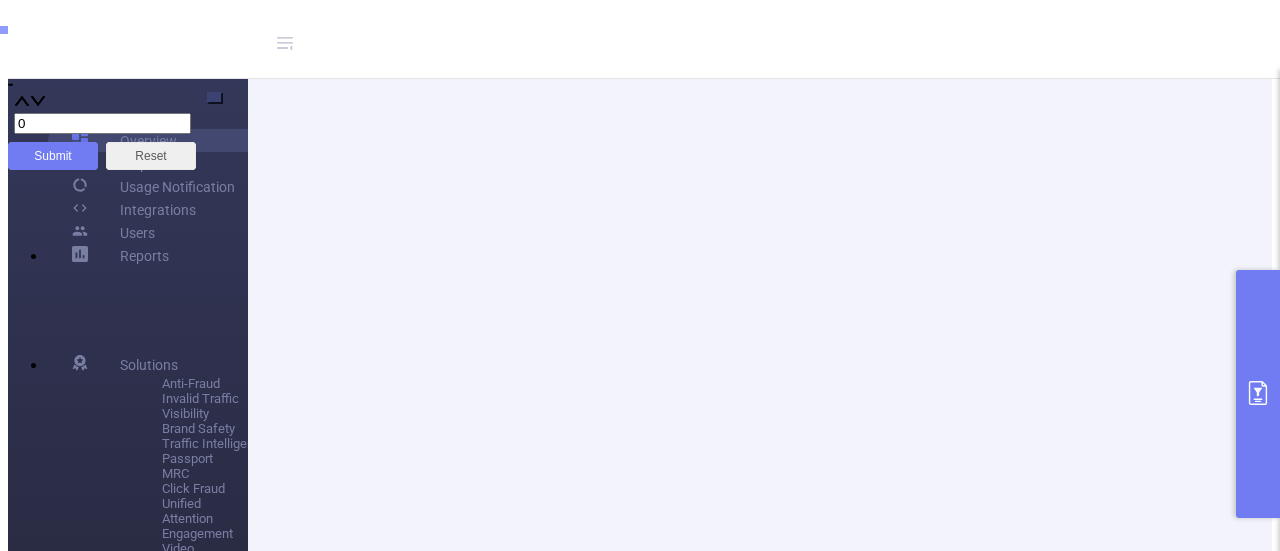 click on "CSV (not compressed)" at bounding box center [162, 685] 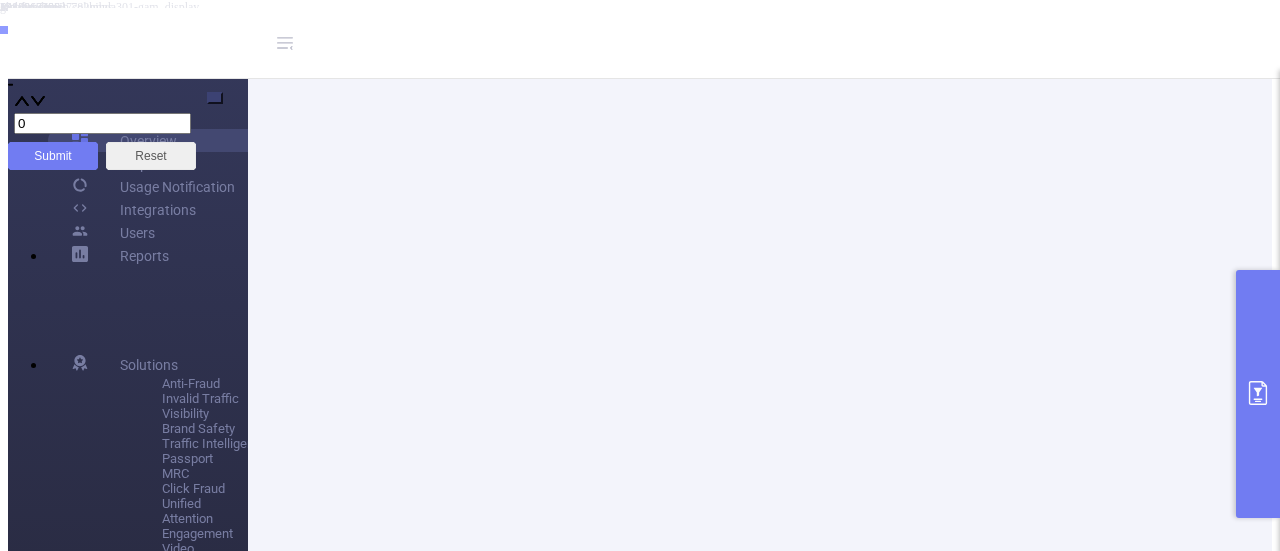 scroll, scrollTop: 0, scrollLeft: 0, axis: both 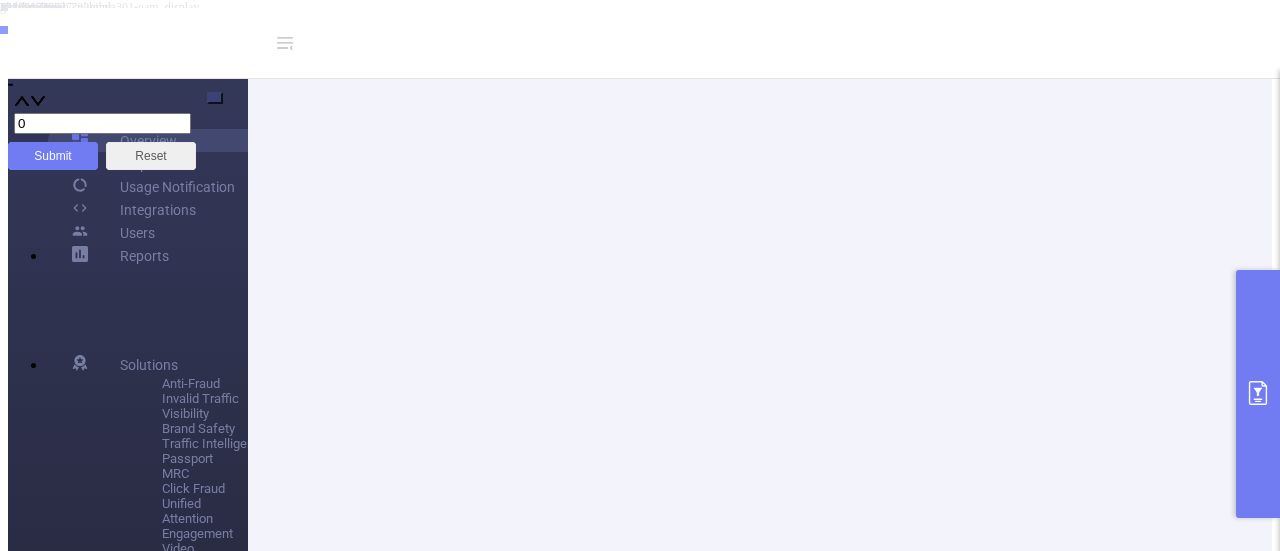 click on "PID:  [PERSON]  >  Time Range:  [DATE] [TIME] -
[DATE] [TIME]  >  Time Zone:  [TIMEZONE]  >  8 Dimensions Applied  >  No  Time Dimensions  >  No  Conditions  >  No  Filters" at bounding box center (555, 650) 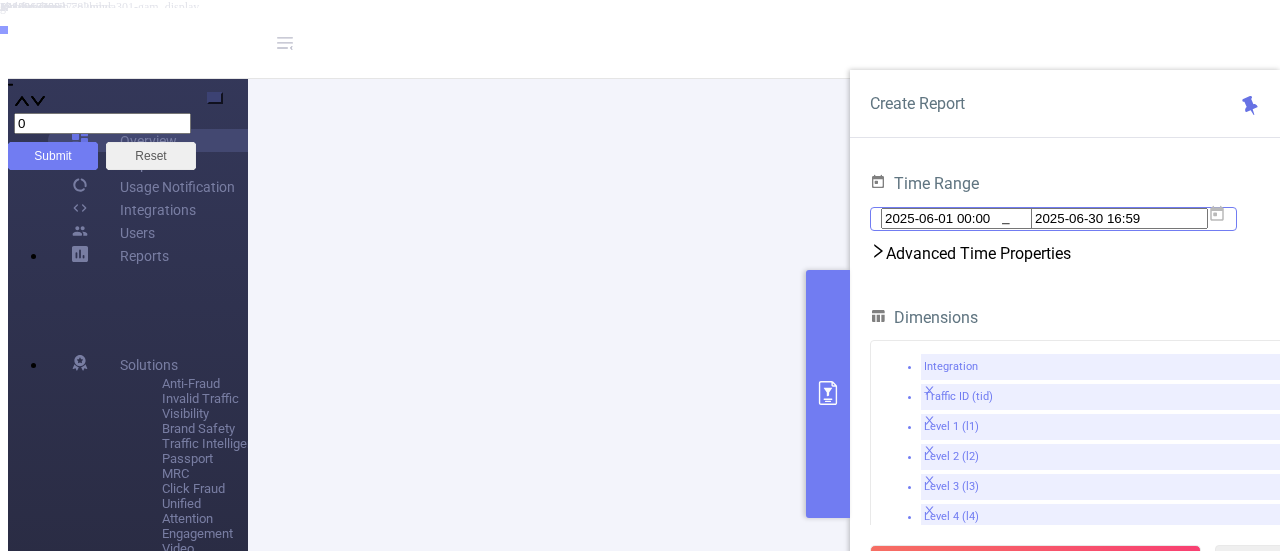 click on "2025-06-30 16:59" at bounding box center [1119, 218] 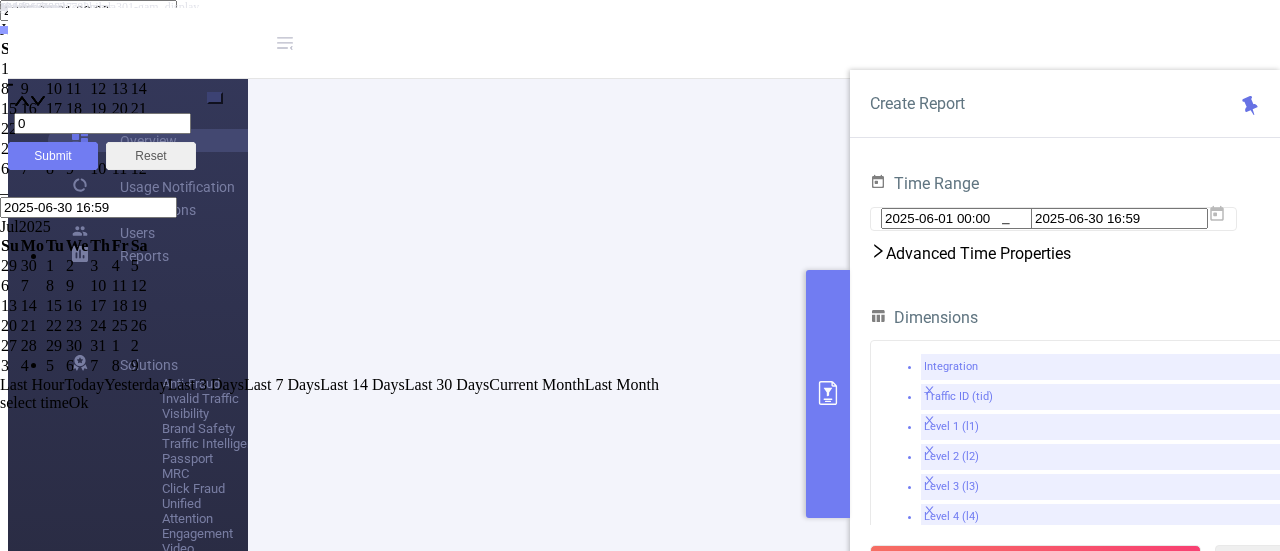 click on "select time" at bounding box center [34, 402] 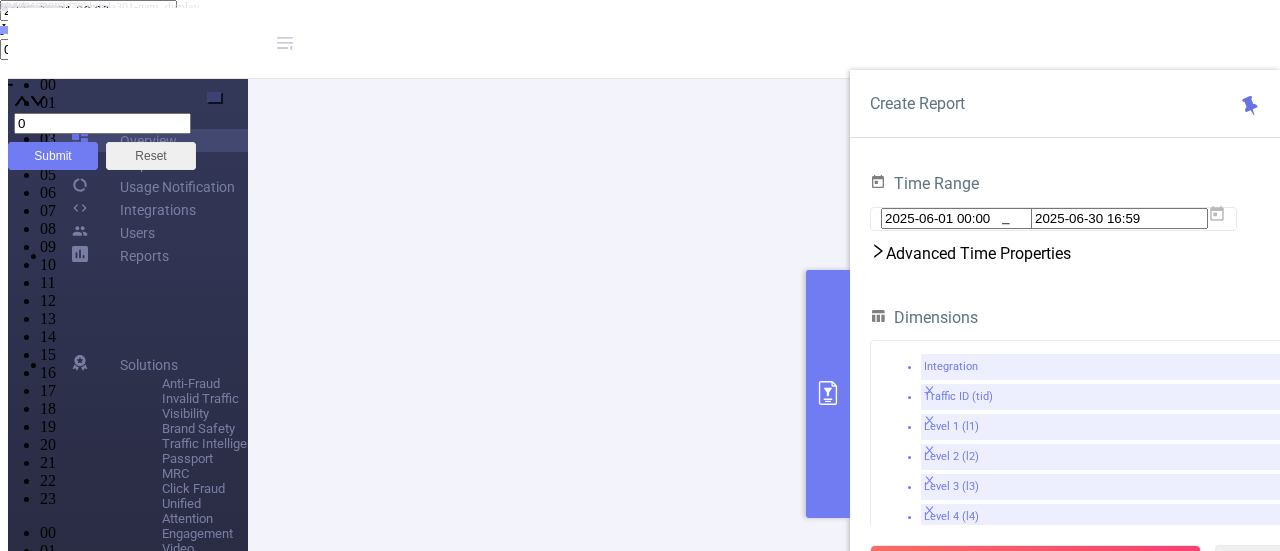 scroll, scrollTop: 384, scrollLeft: 0, axis: vertical 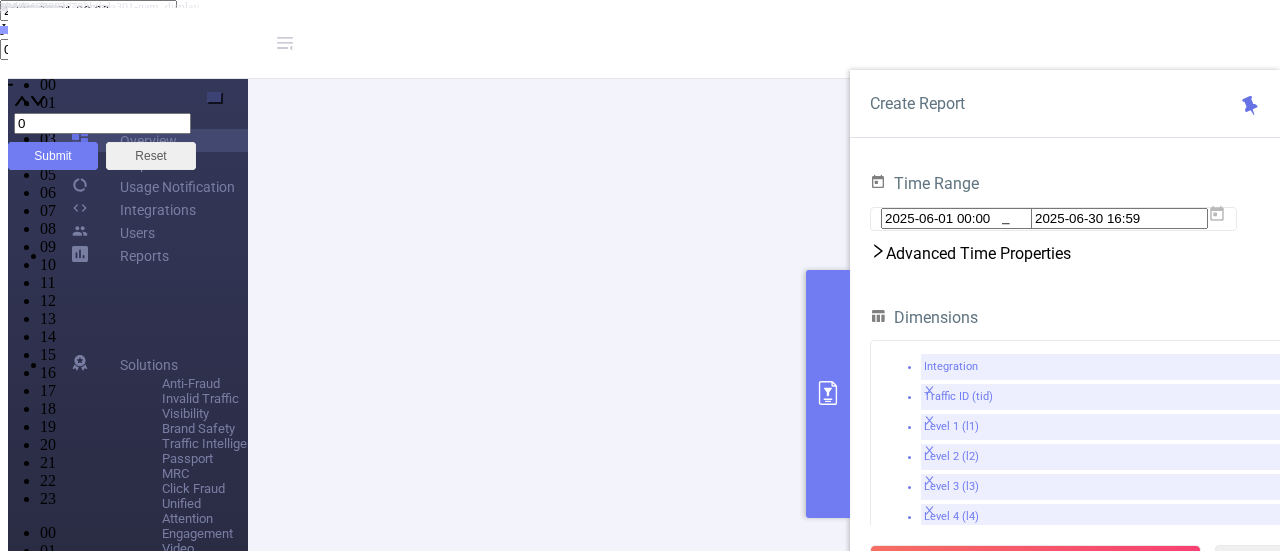 click on "Ok" at bounding box center (77, 5756) 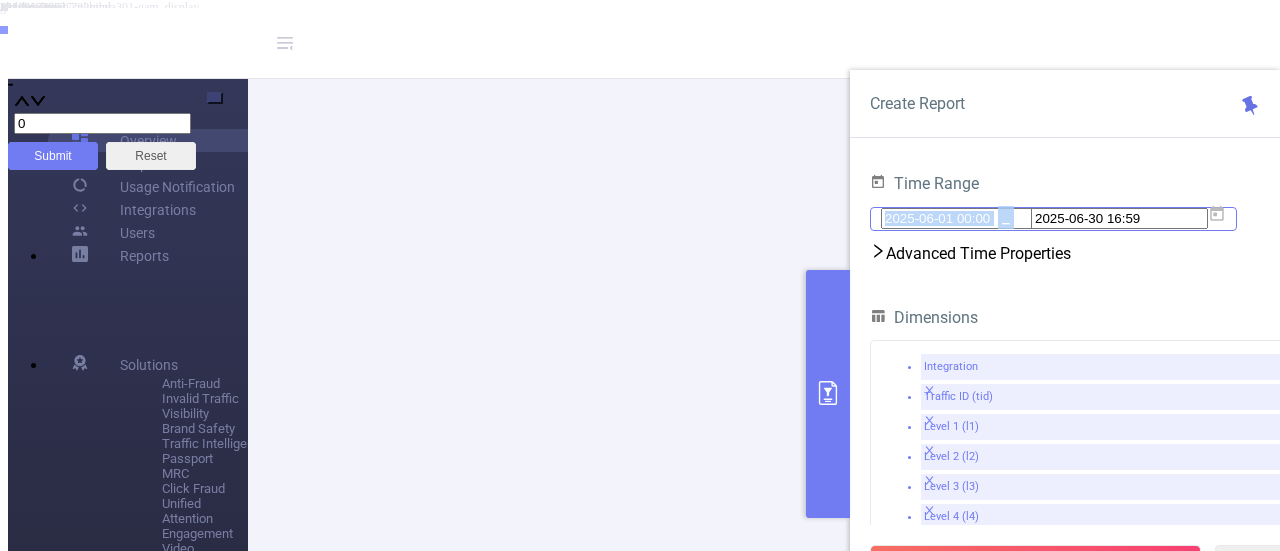 drag, startPoint x: 1219, startPoint y: 228, endPoint x: 1182, endPoint y: 227, distance: 37.01351 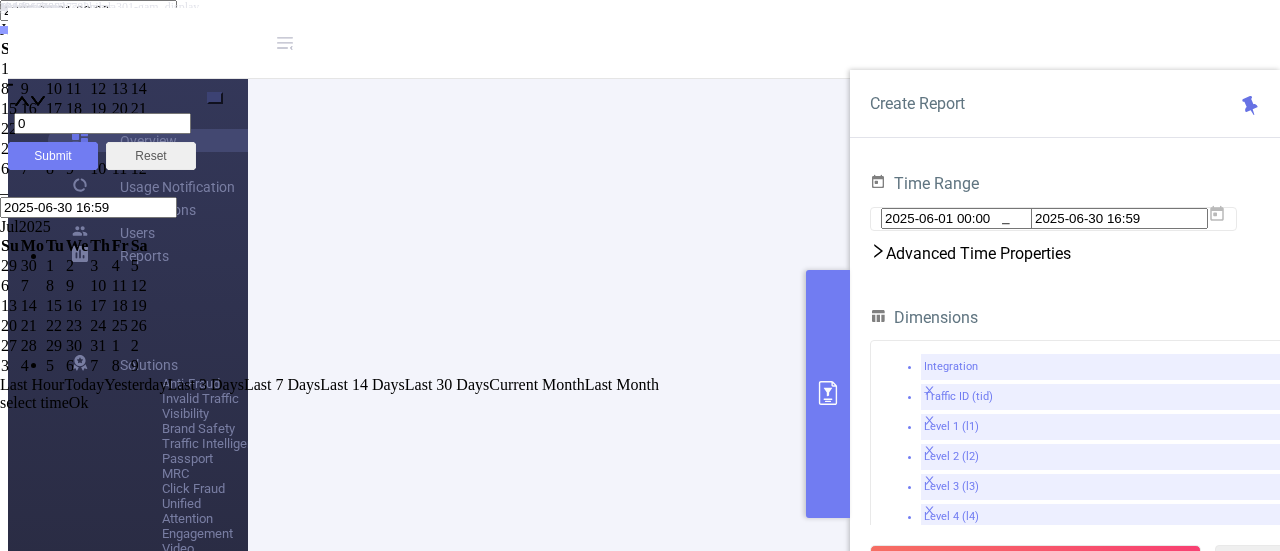 click on "1" at bounding box center (10, 266) 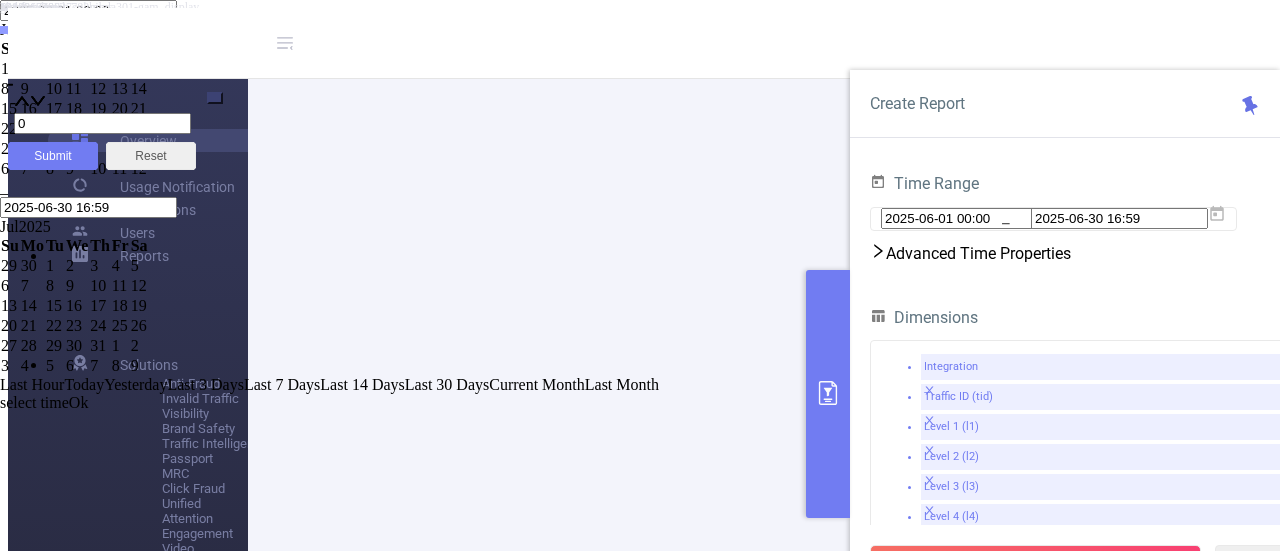 click on "2025-06-01 00:00" at bounding box center (88, 10) 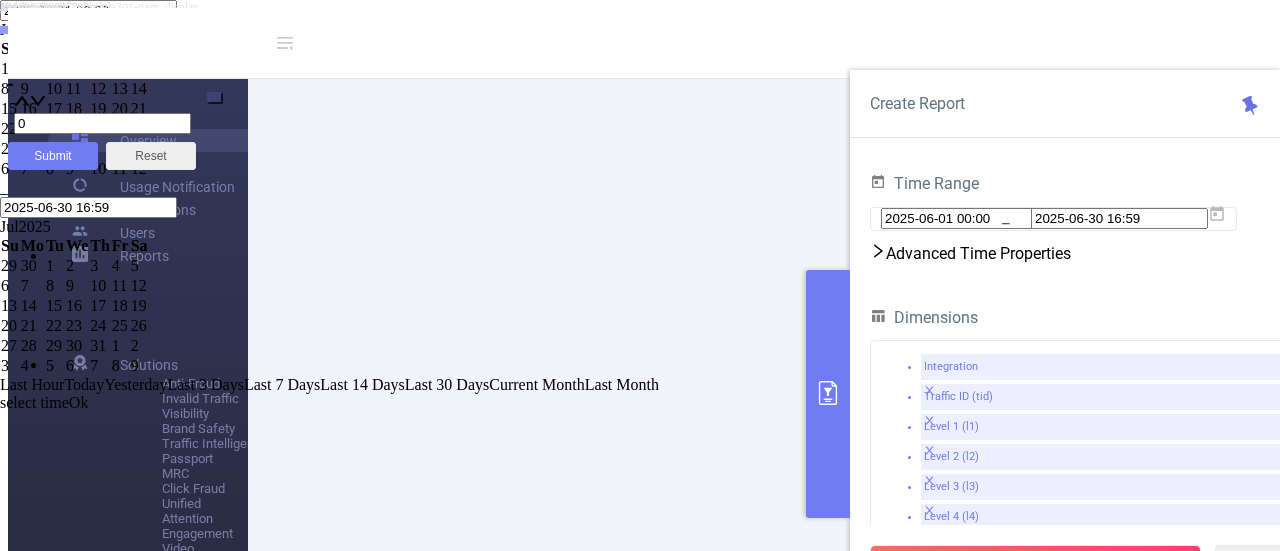click on "1" at bounding box center (10, 69) 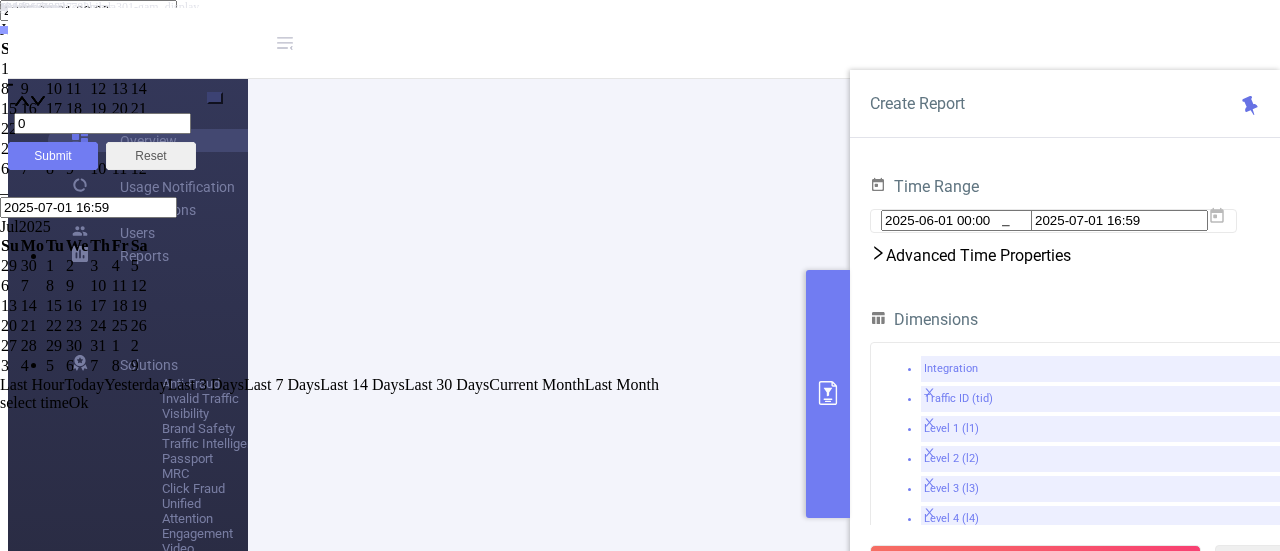 click on "select time" at bounding box center [34, 402] 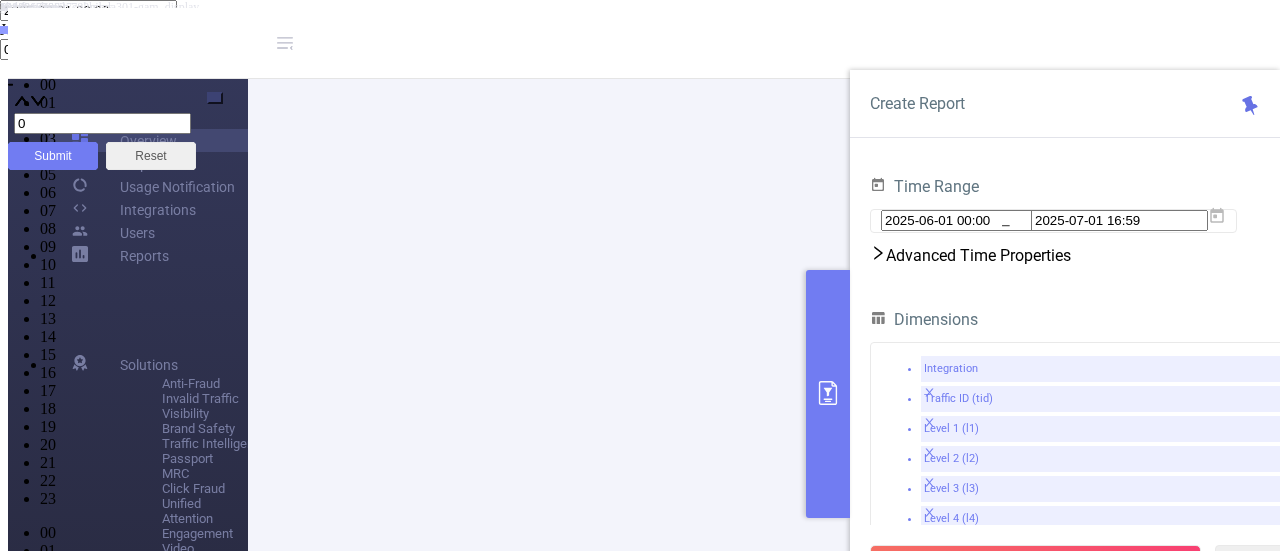 scroll, scrollTop: 384, scrollLeft: 0, axis: vertical 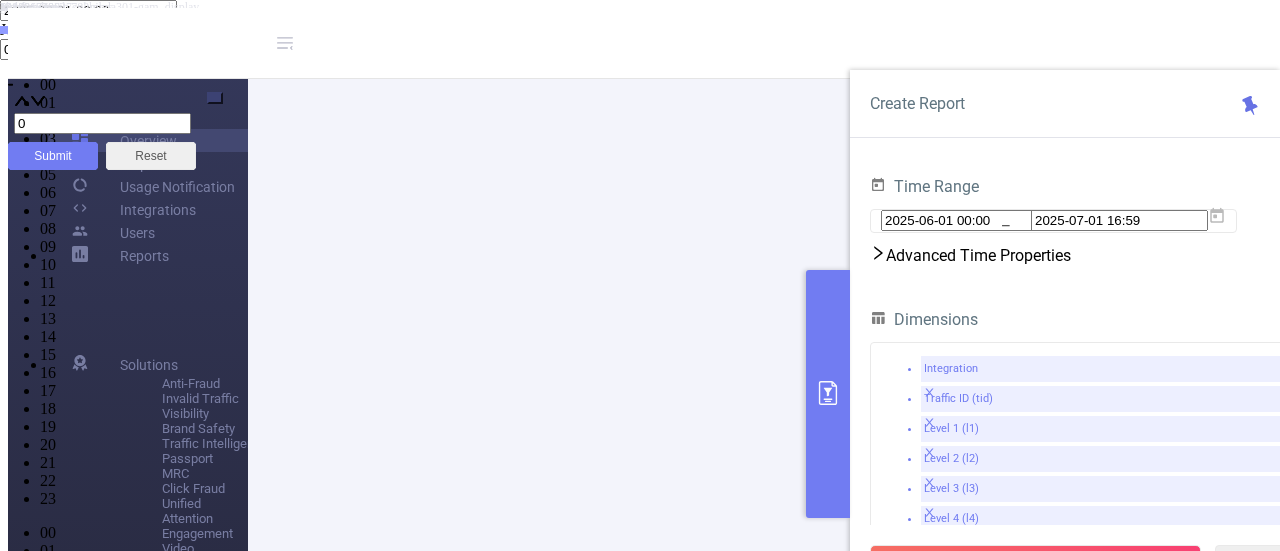 click on "23" at bounding box center (660, 3373) 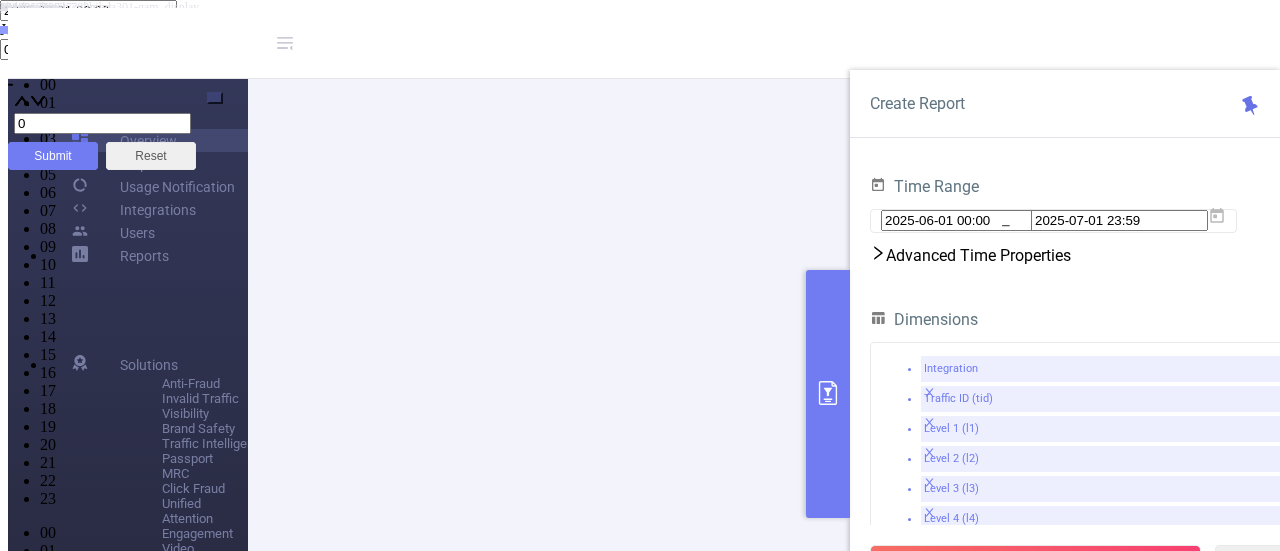 click on "Ok" at bounding box center (77, 5756) 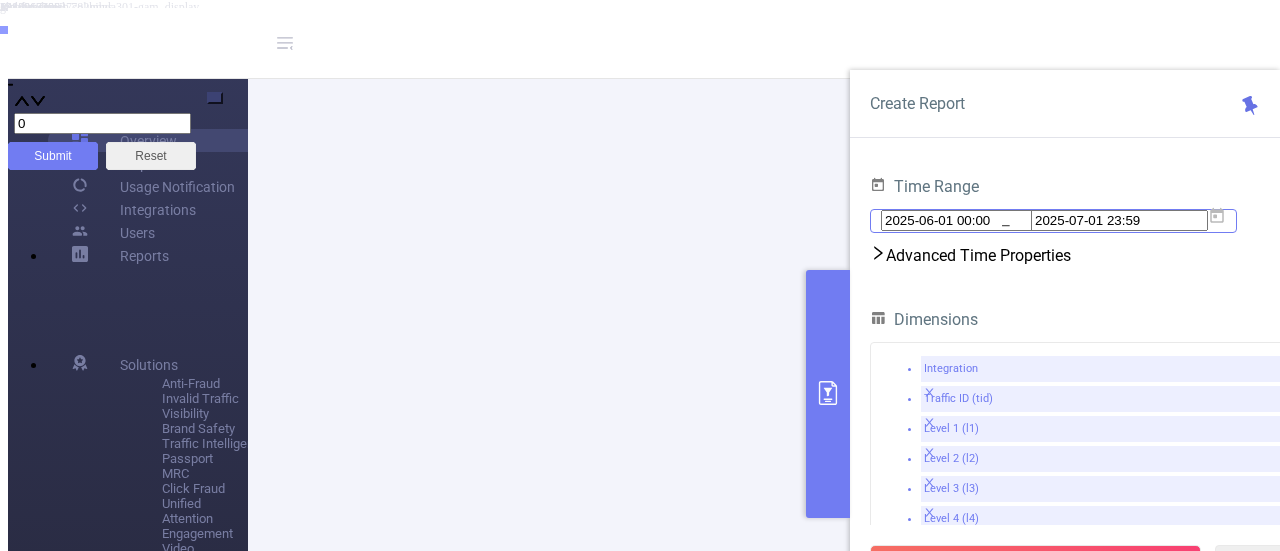click on "2025-07-01 23:59" at bounding box center [1119, 220] 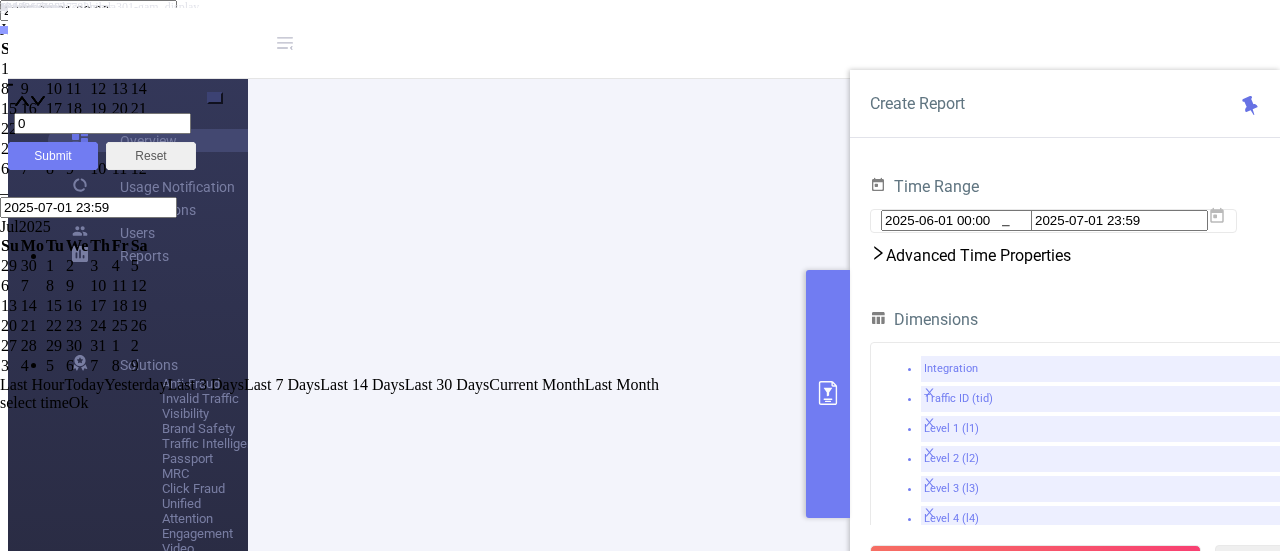 click on "30" at bounding box center (32, 149) 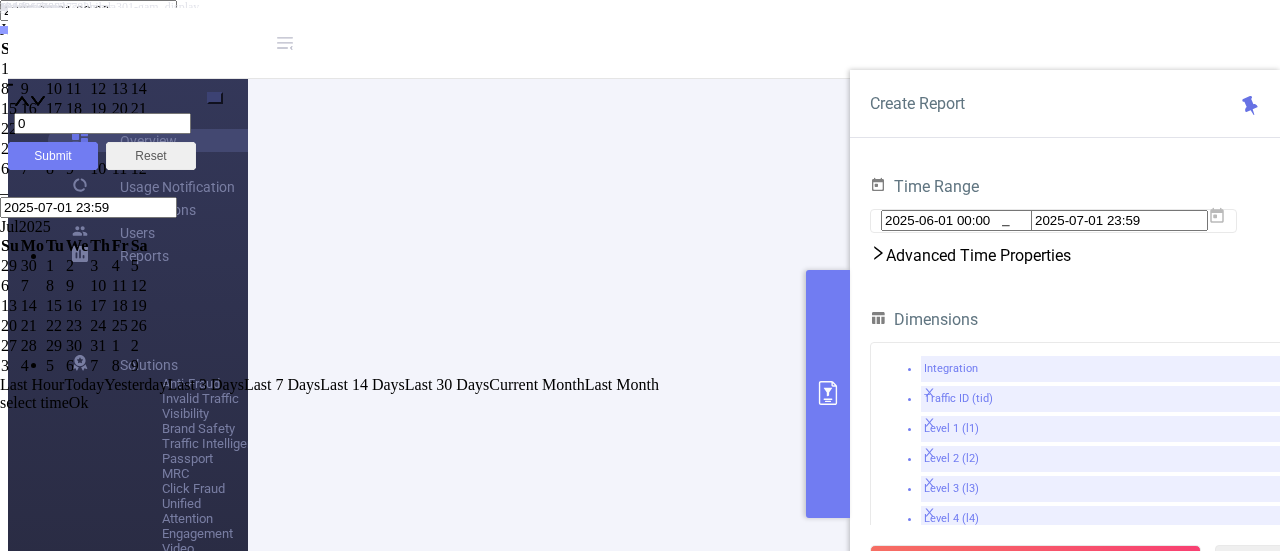 click on "1" at bounding box center [10, 69] 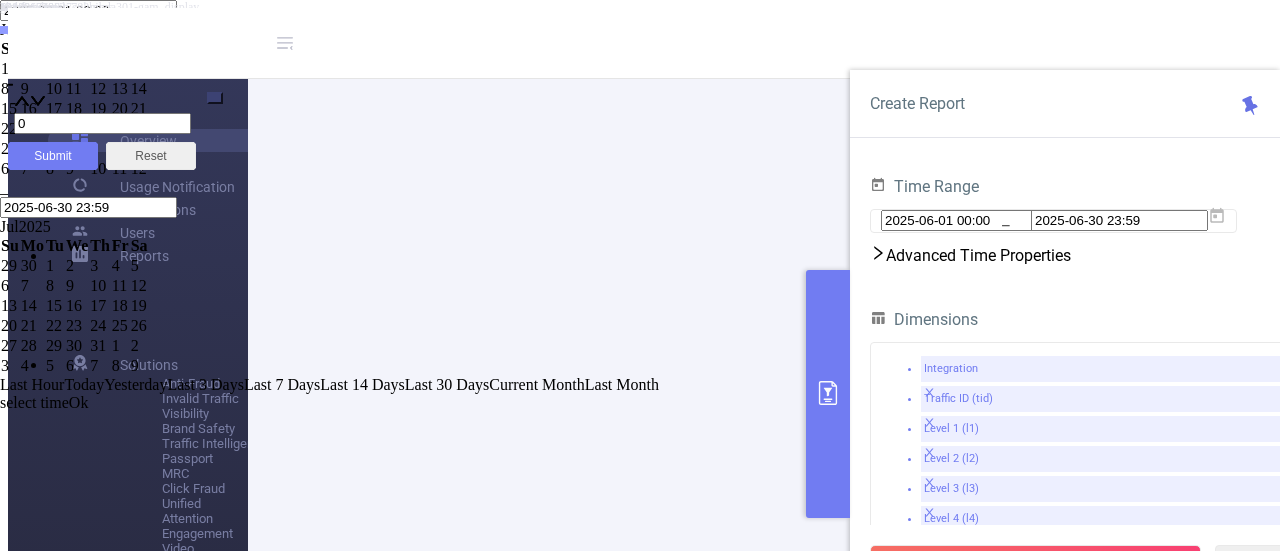 click on "30" at bounding box center (32, 149) 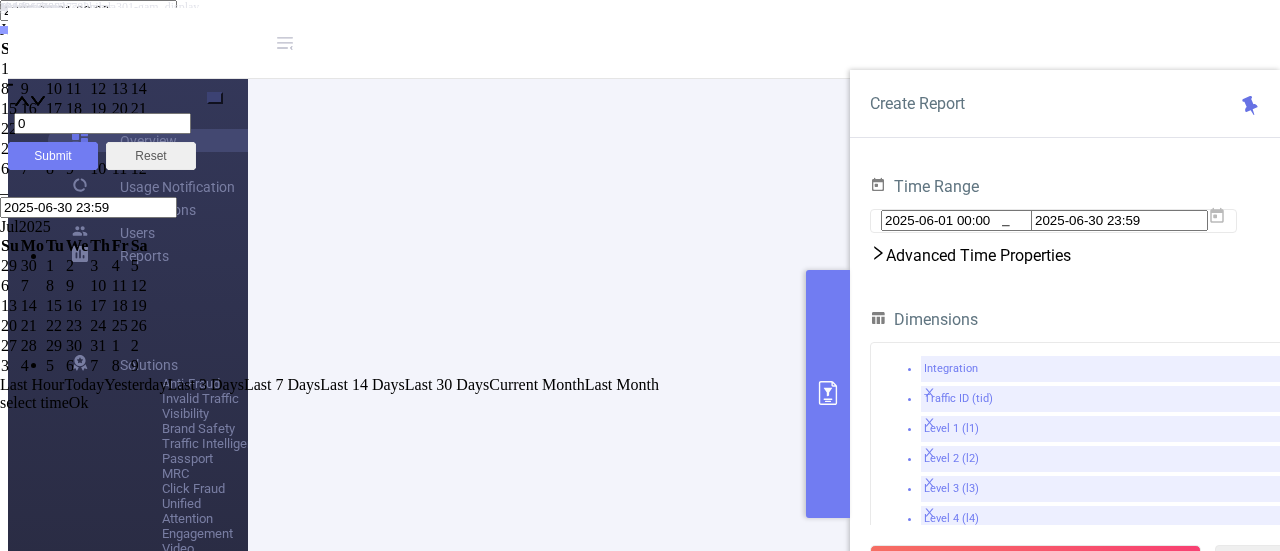 click on "2025-06-01 00:00" at bounding box center (88, 10) 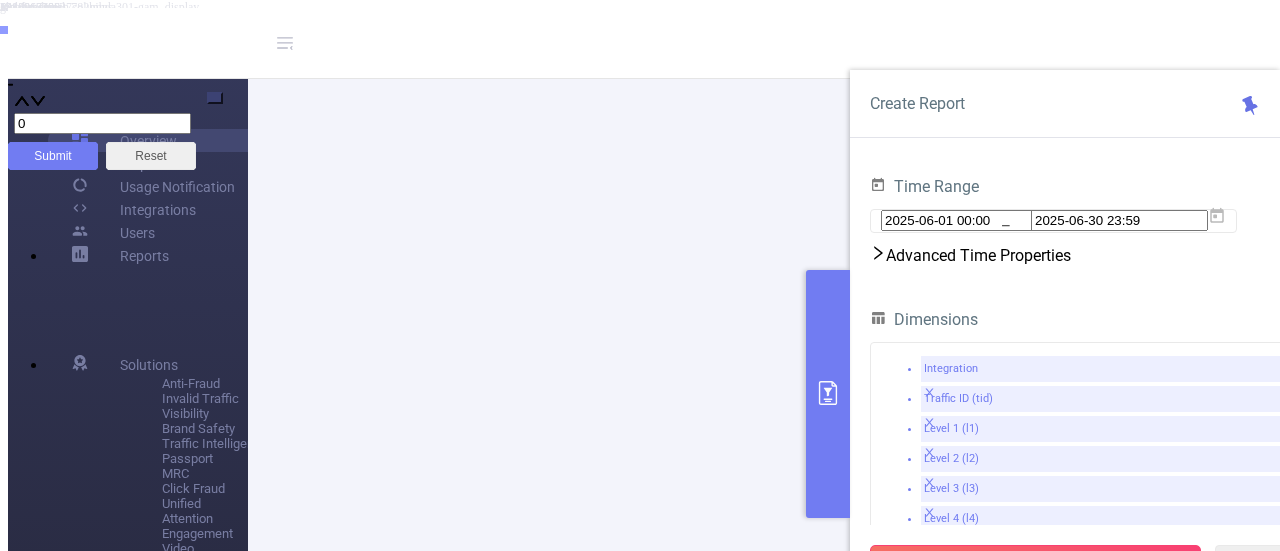 click on "Run Report" at bounding box center [1035, 563] 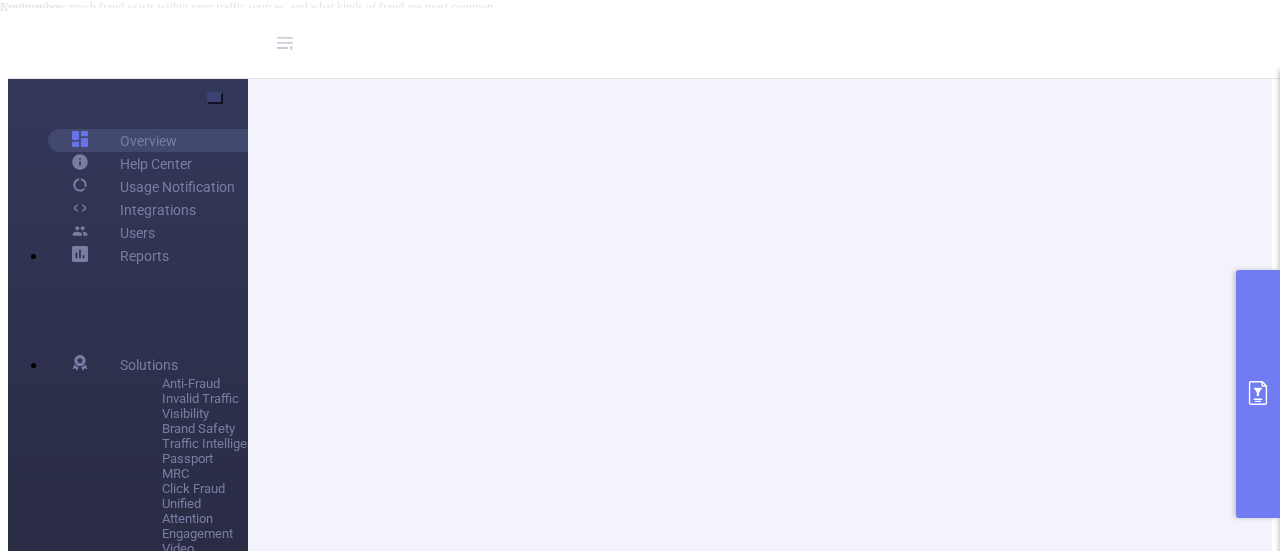 click on "TM" at bounding box center (796, 43) 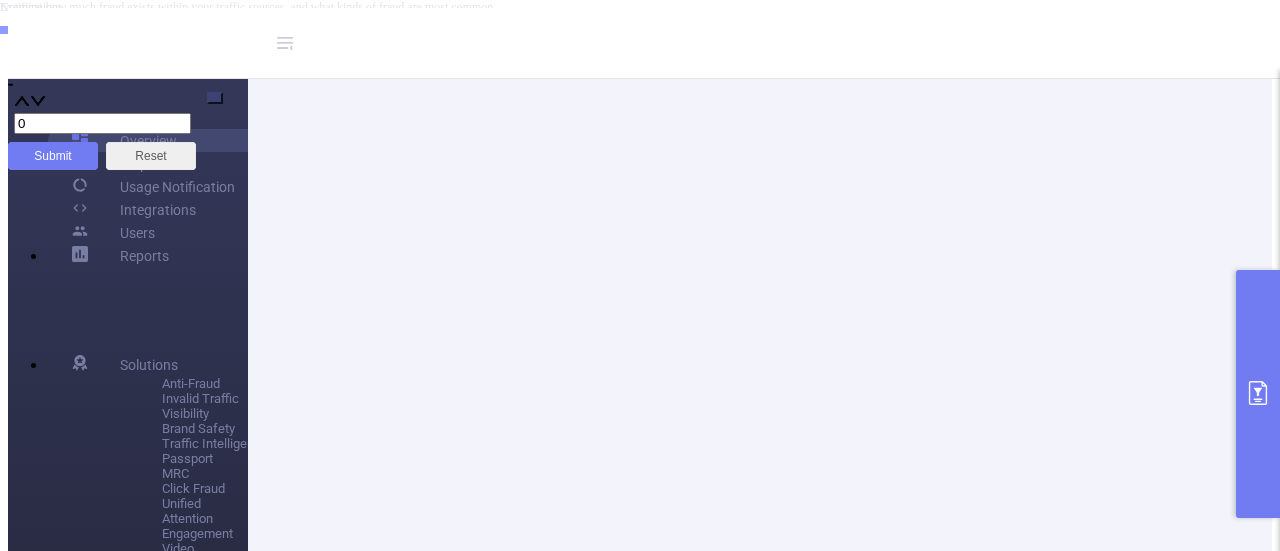scroll, scrollTop: 300, scrollLeft: 0, axis: vertical 